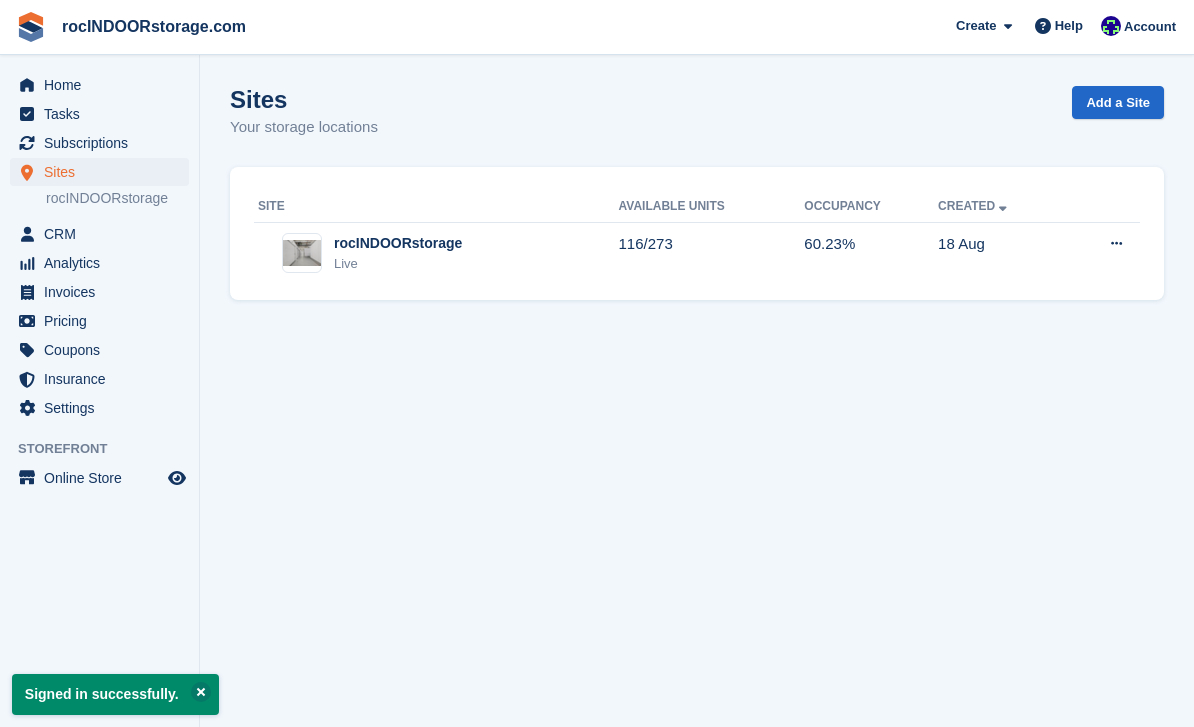 scroll, scrollTop: 0, scrollLeft: 0, axis: both 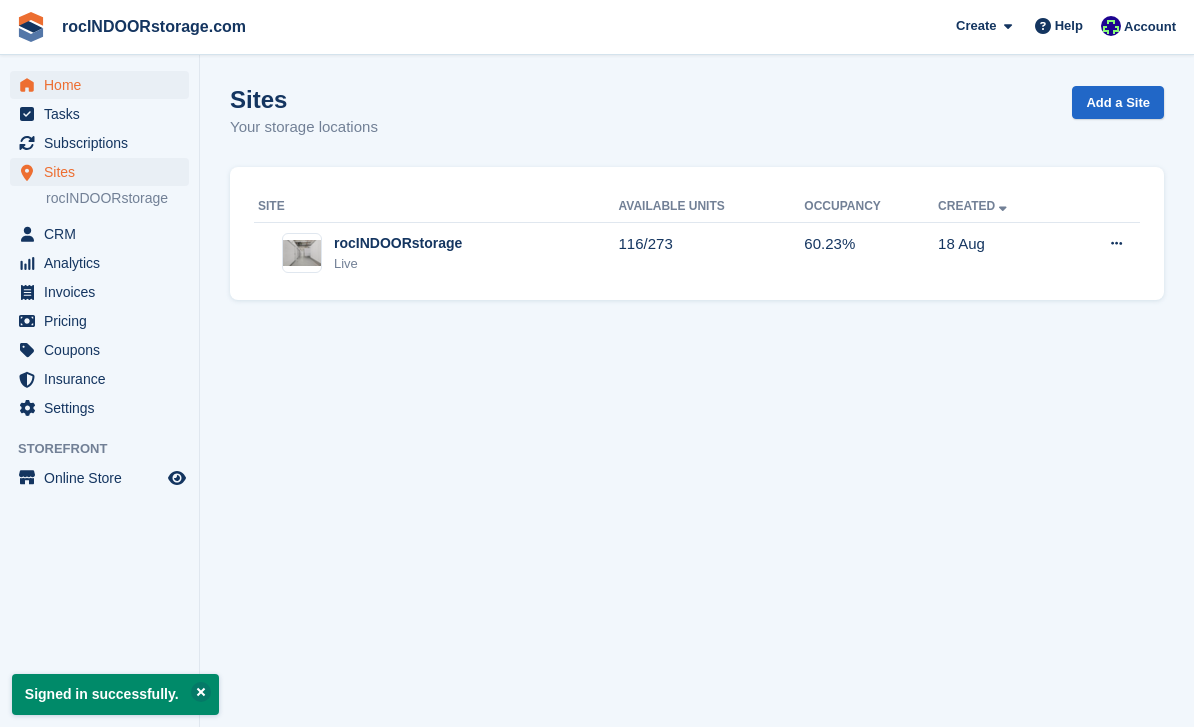click on "Home" at bounding box center (104, 85) 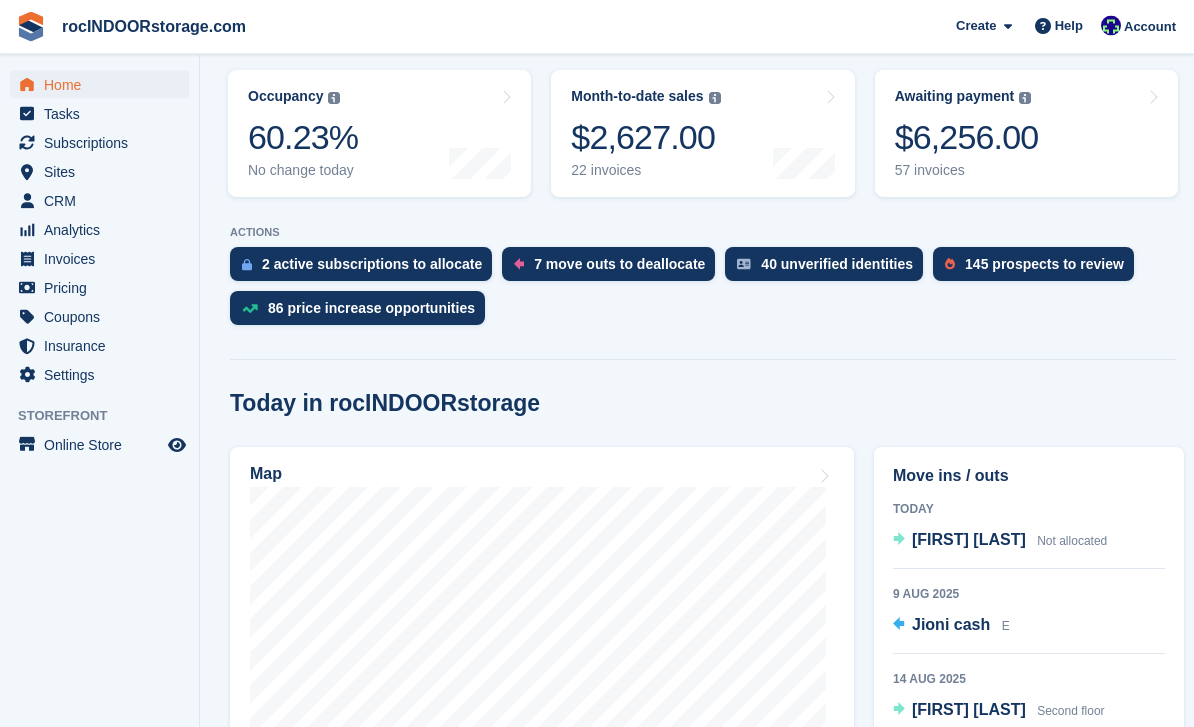 scroll, scrollTop: 278, scrollLeft: 0, axis: vertical 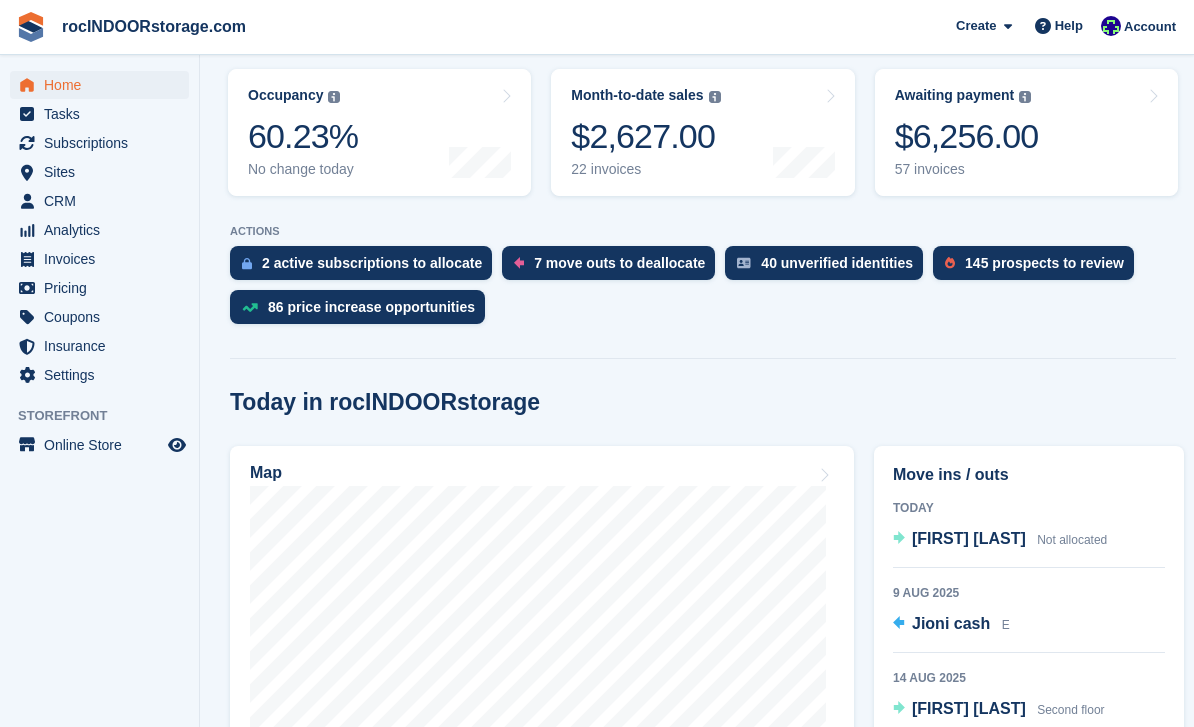 click on "Move ins / outs
Today
Gabriela alvarado
Not allocated
9 Aug 2025
Jioni cash
E
14 Aug 2025
Michael sanzone
Second floor 212
17 Aug 2025
Ronda Greenlea
First floor 27
All move ins
All move outs" at bounding box center [1029, 706] 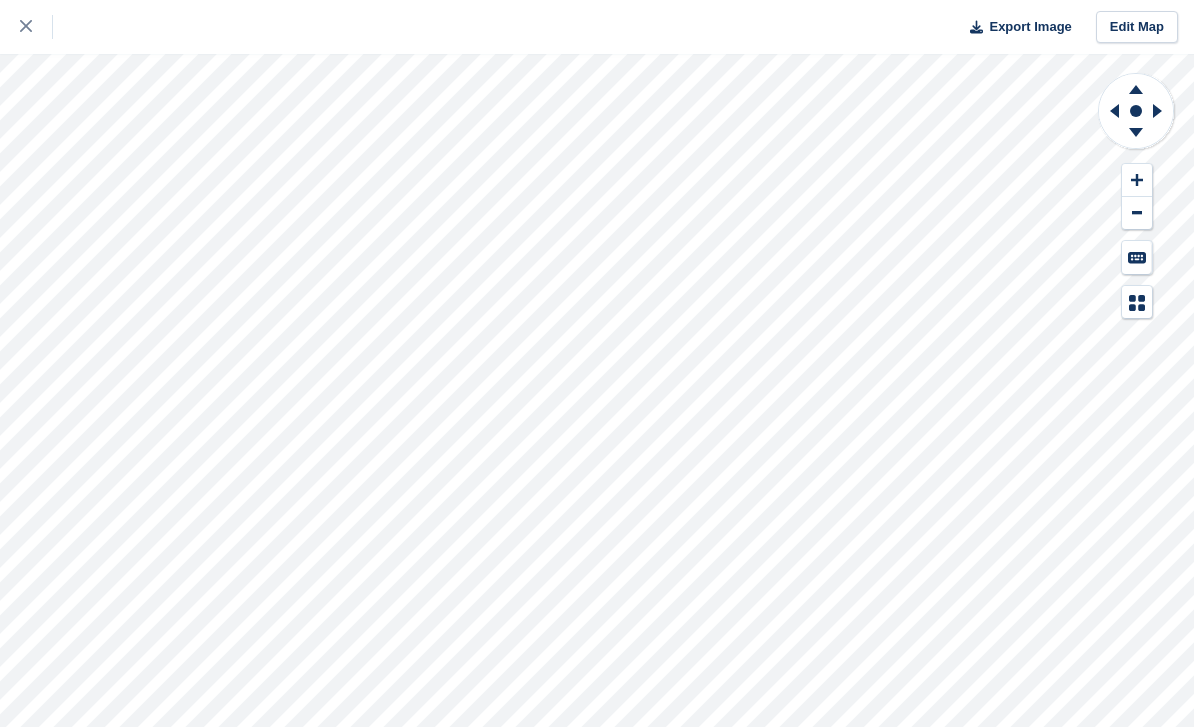 scroll, scrollTop: 0, scrollLeft: 0, axis: both 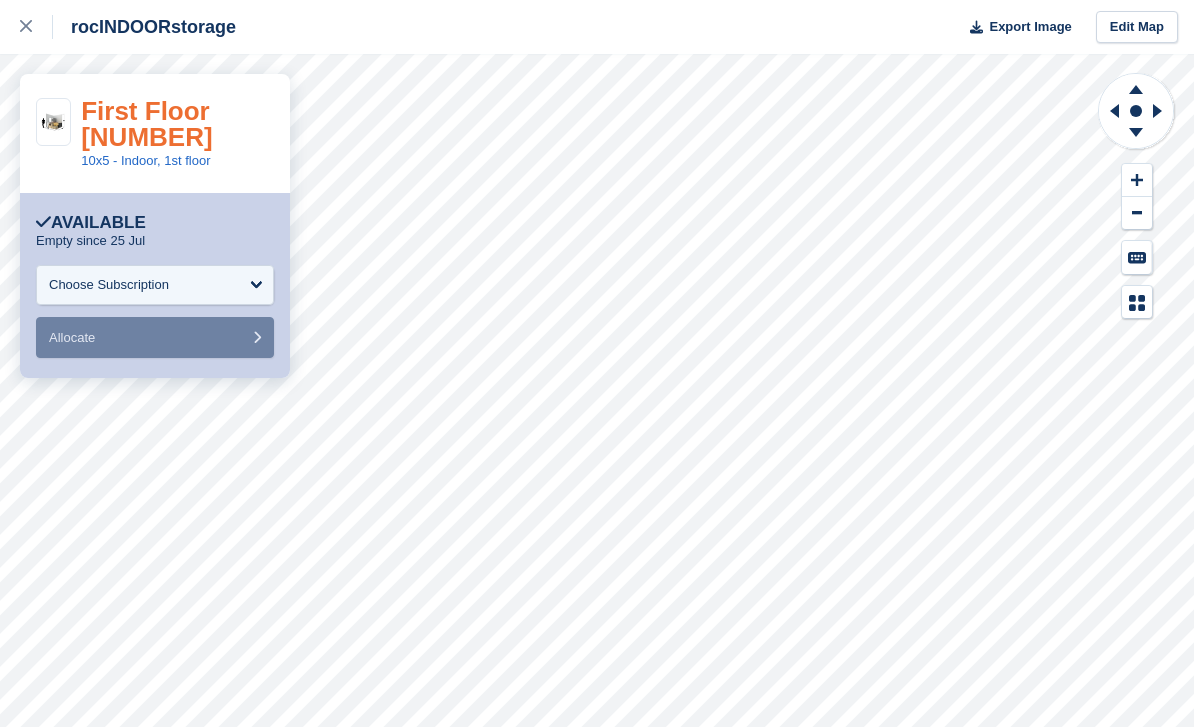 click on "First Floor [NUMBER]" at bounding box center (146, 124) 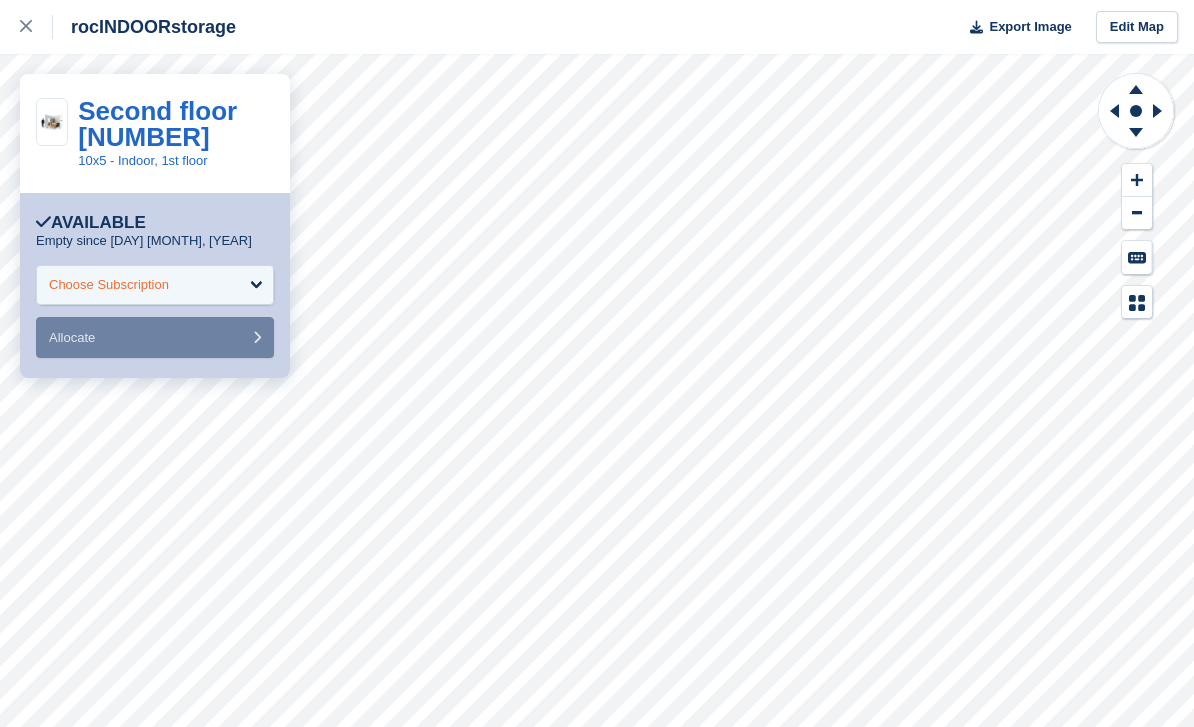 click on "Choose Subscription" at bounding box center (155, 285) 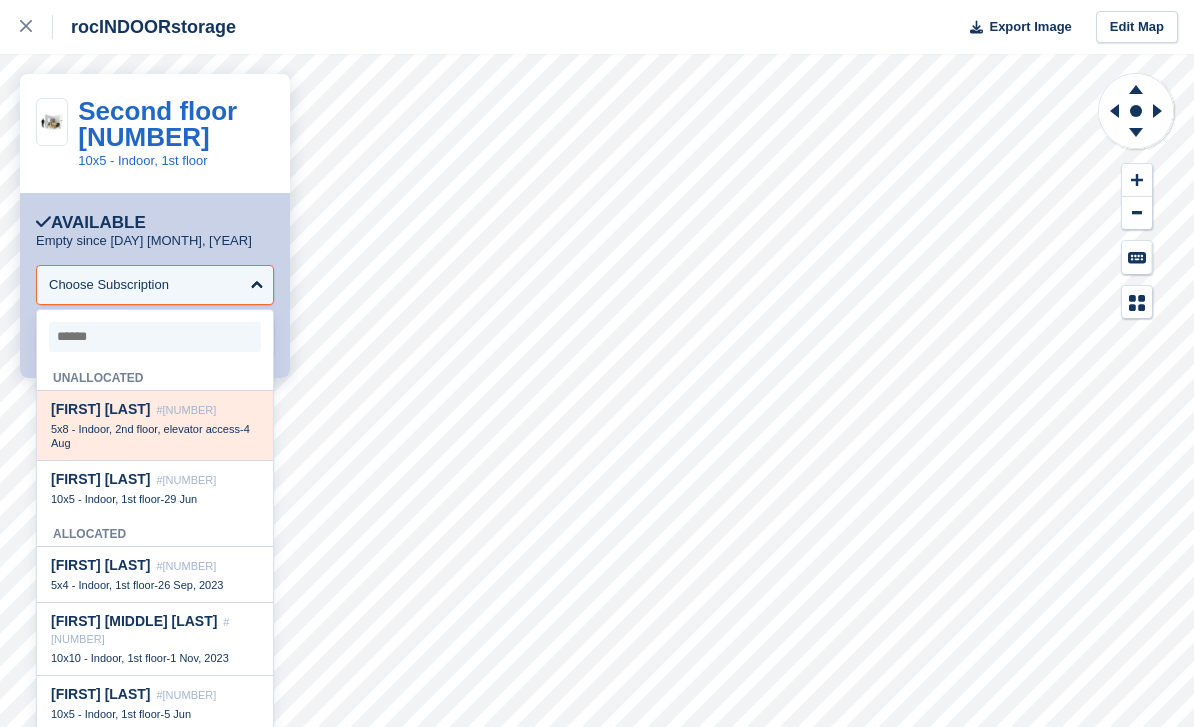 click on "5x8 - Indoor, 2nd floor, elevator access" at bounding box center [145, 429] 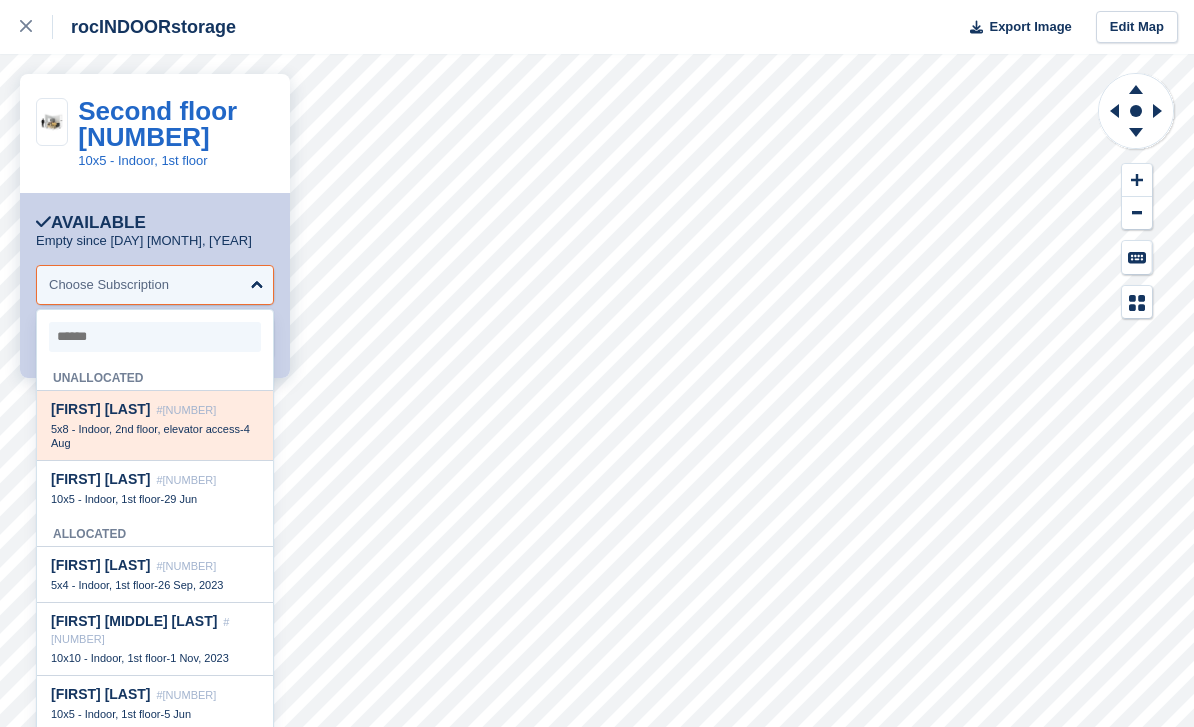 select on "*****" 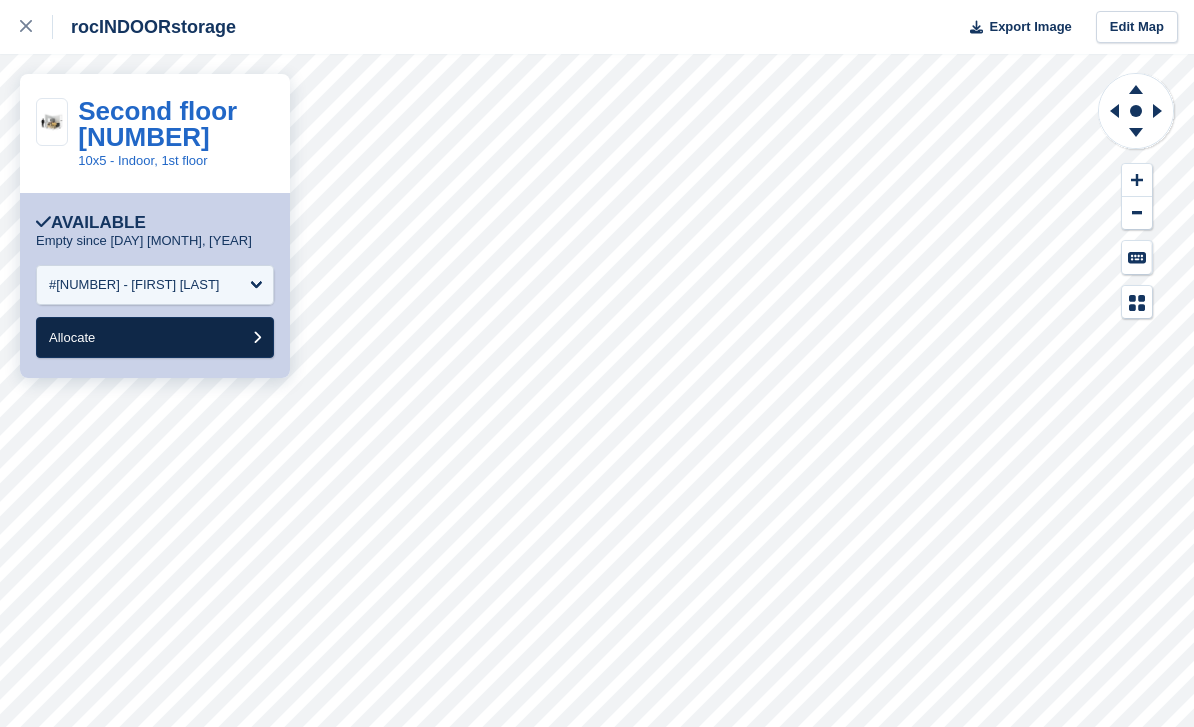click on "Allocate" at bounding box center (155, 337) 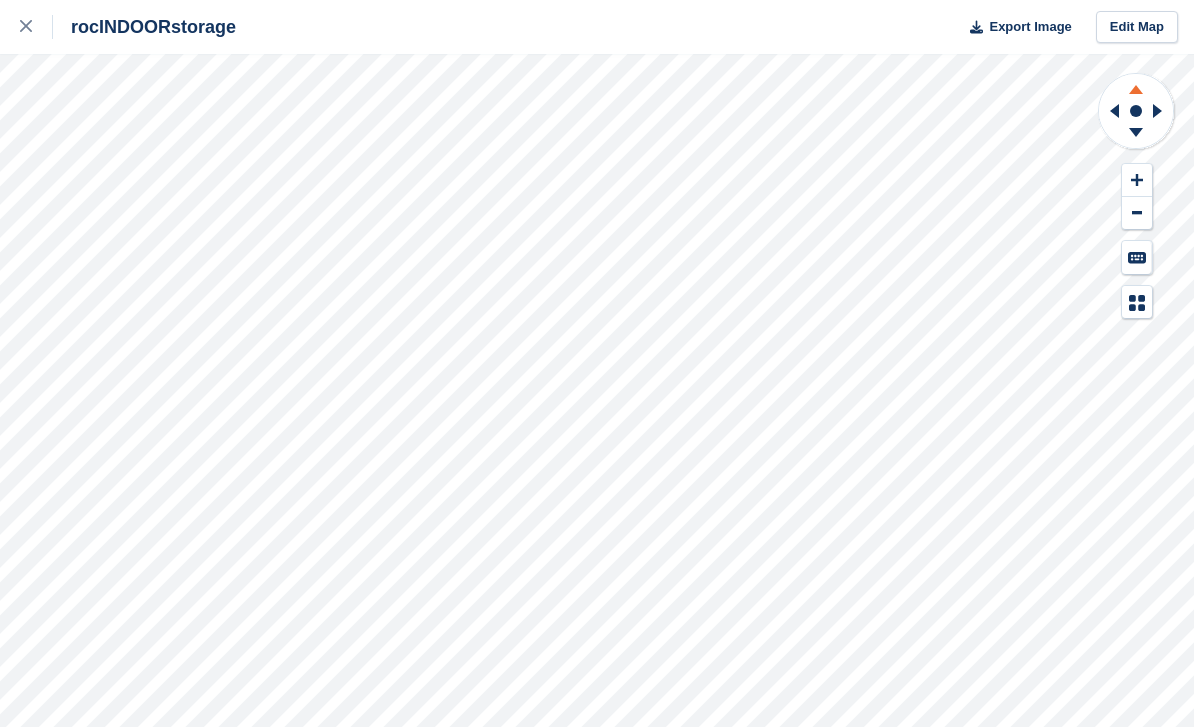click 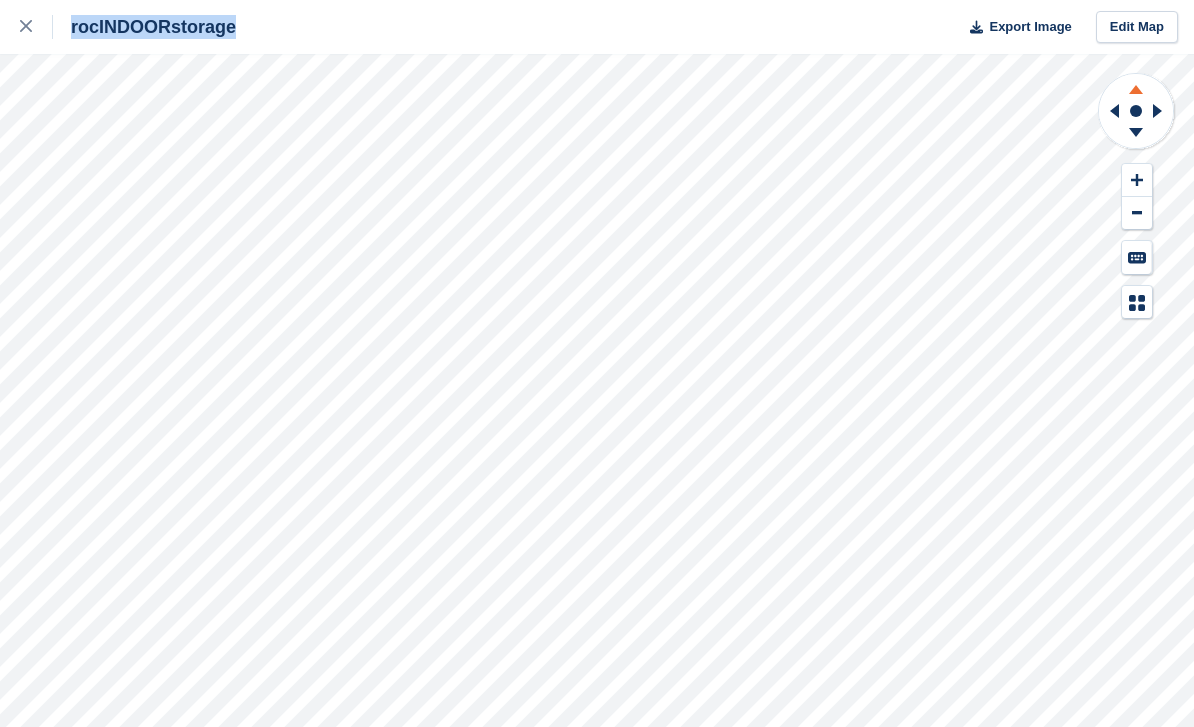 click 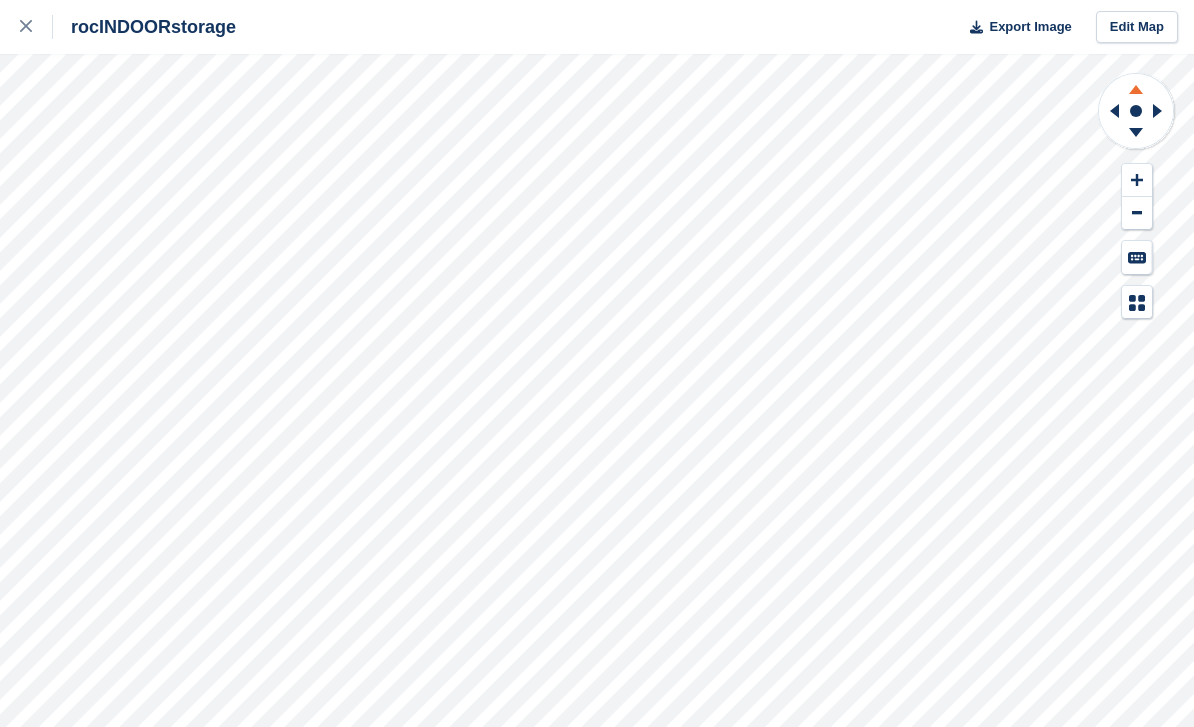 click 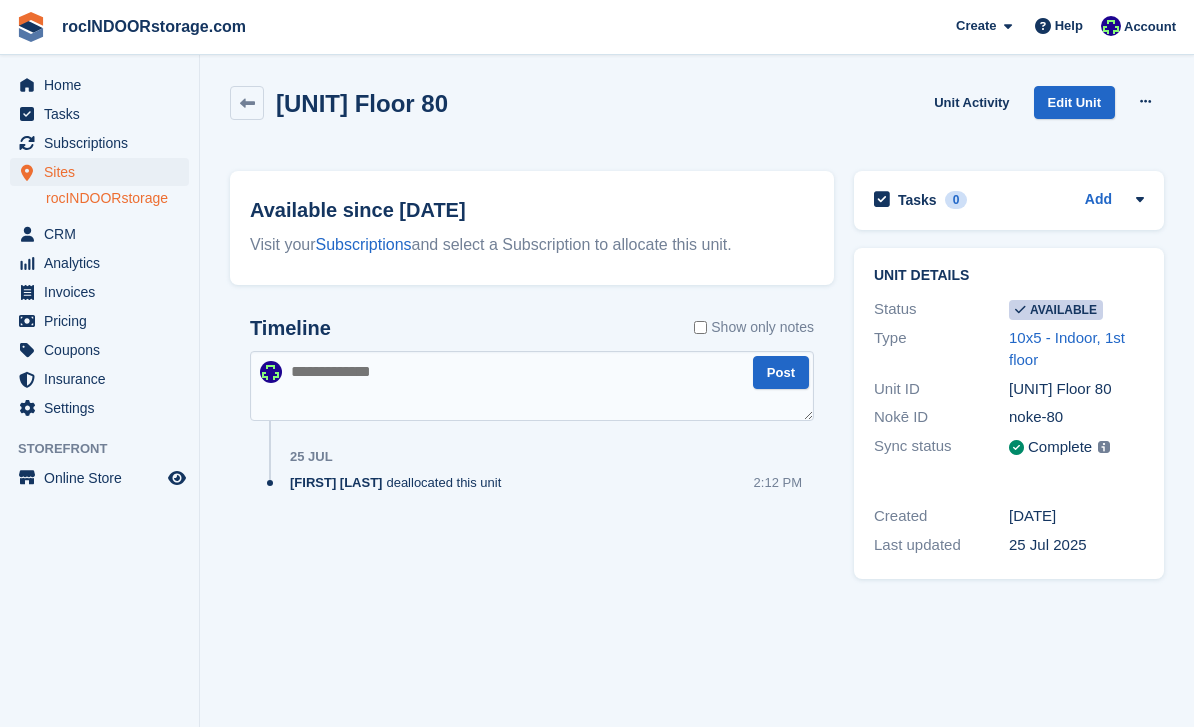 scroll, scrollTop: 0, scrollLeft: 0, axis: both 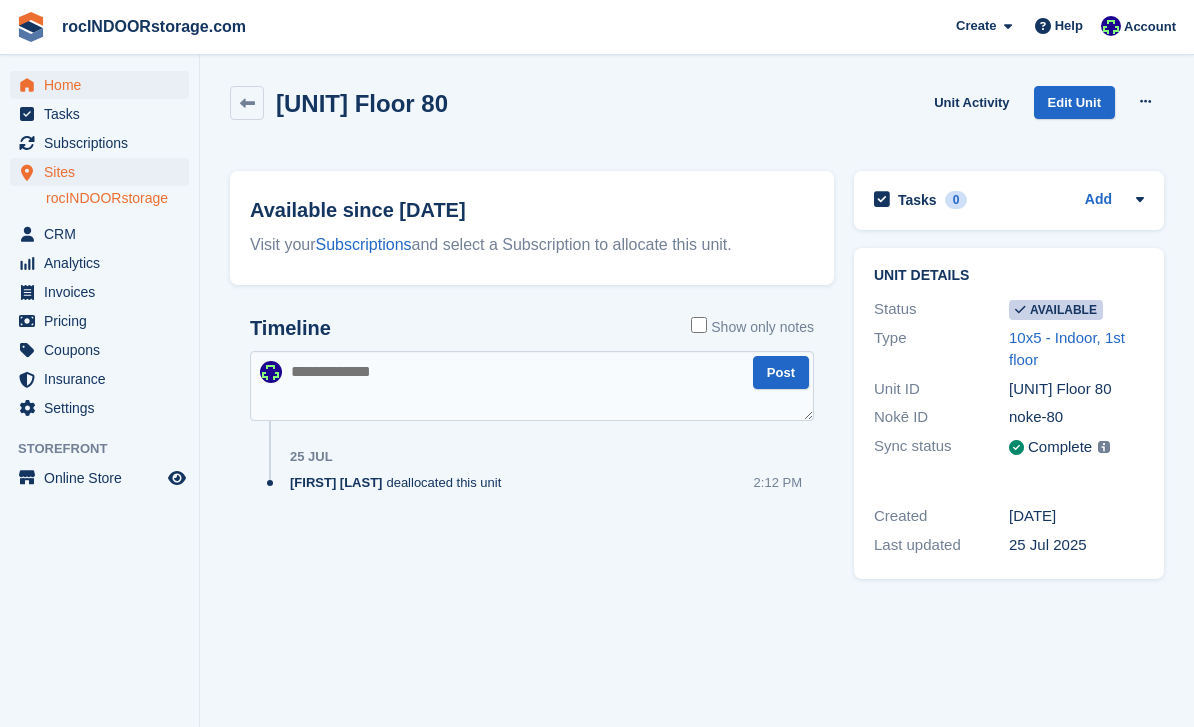 click on "Home" at bounding box center [104, 85] 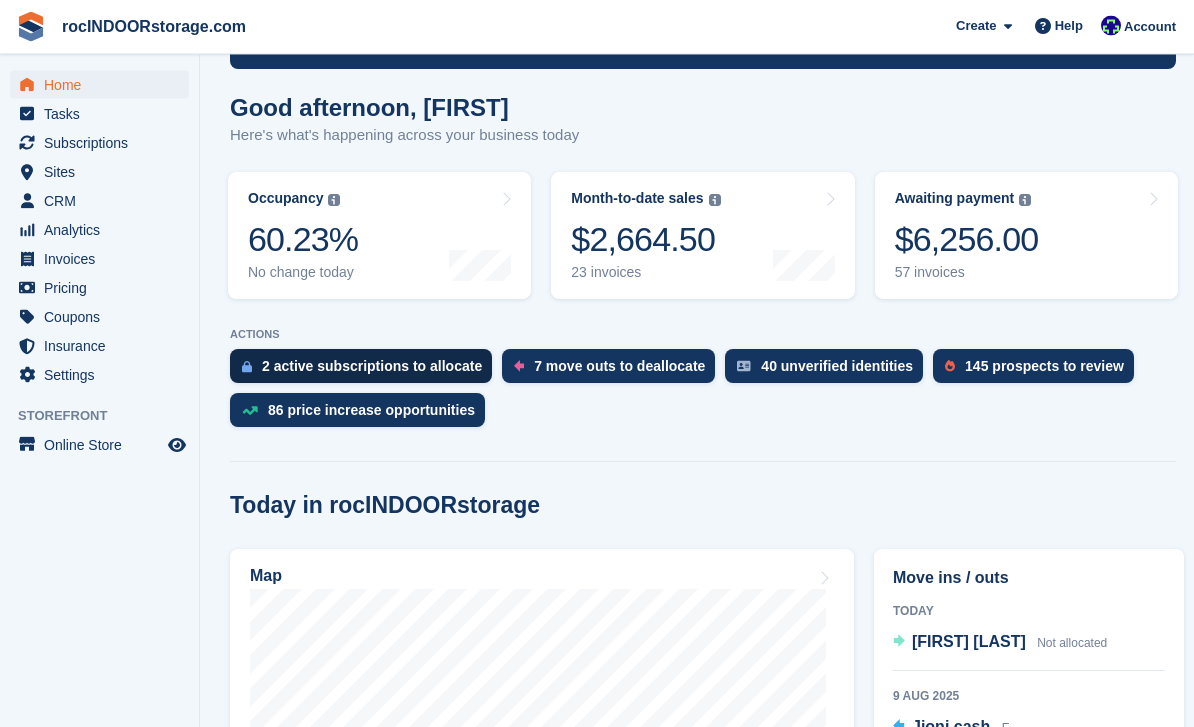 scroll, scrollTop: 175, scrollLeft: 0, axis: vertical 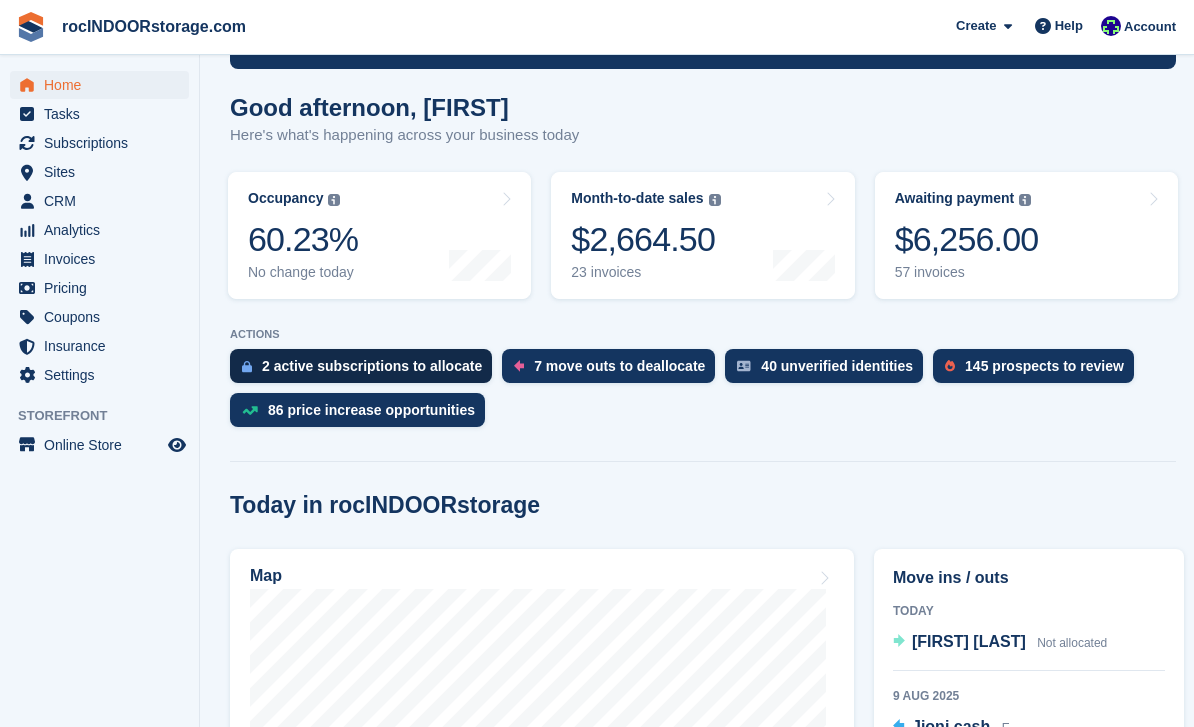 click on "2
active subscriptions to allocate" at bounding box center (372, 366) 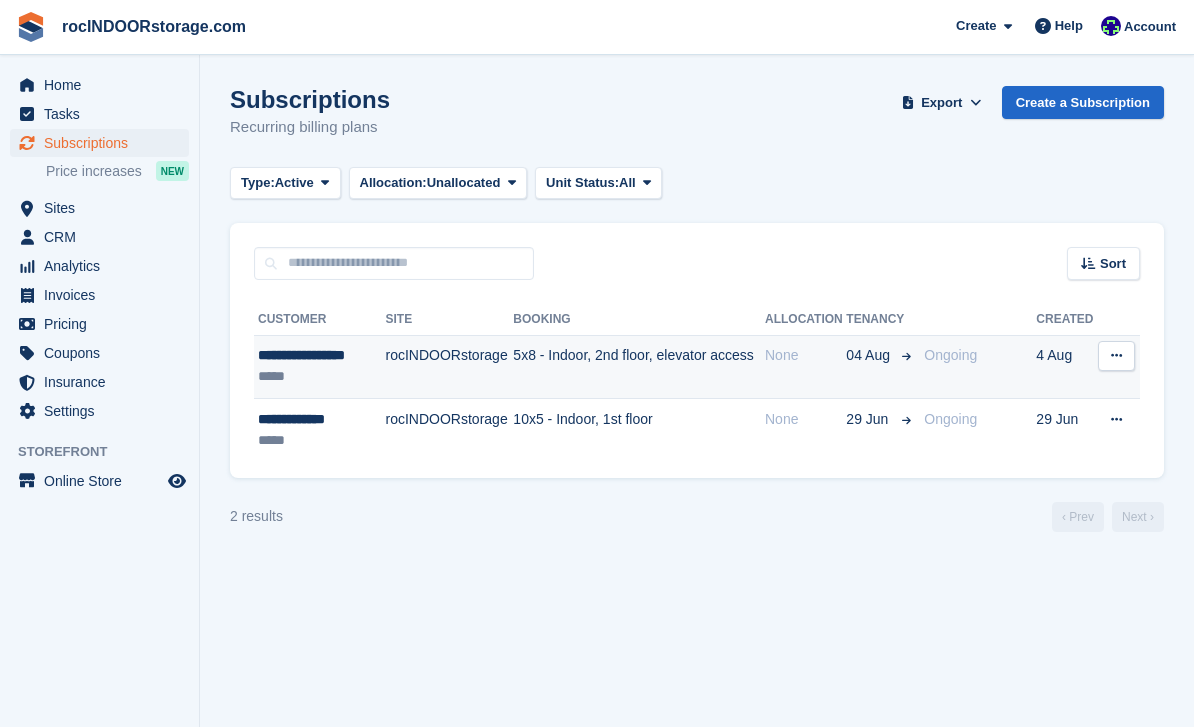 scroll, scrollTop: 0, scrollLeft: 0, axis: both 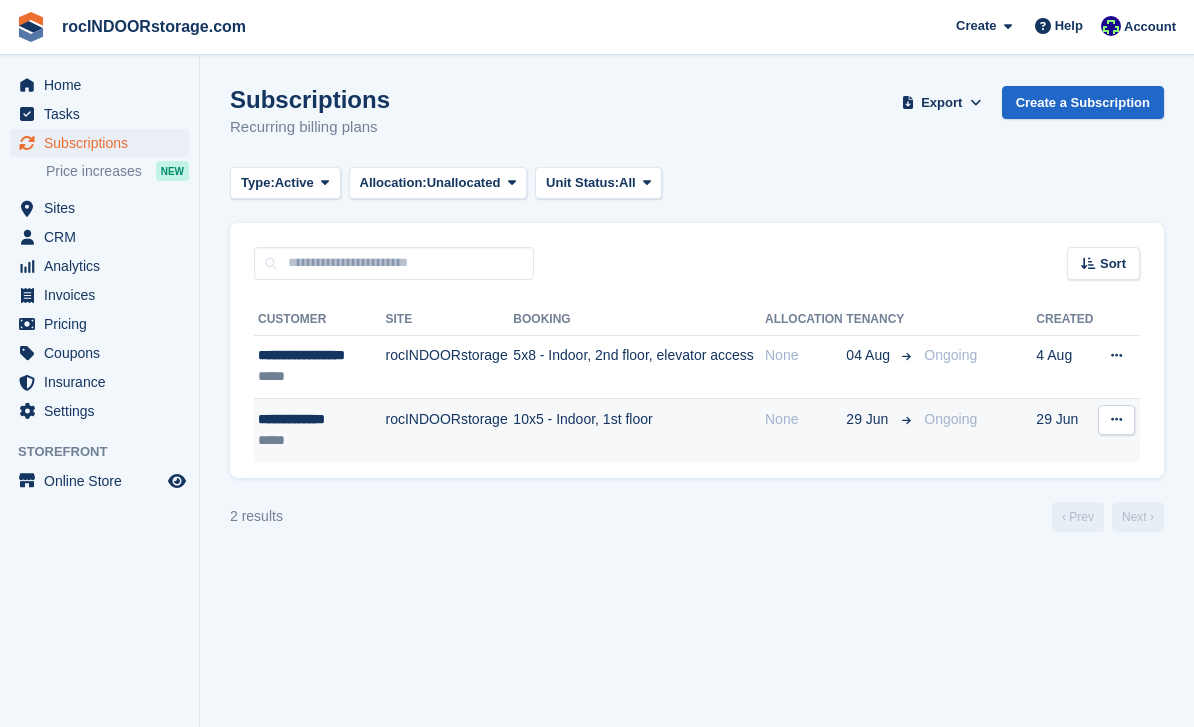 click at bounding box center (1116, 419) 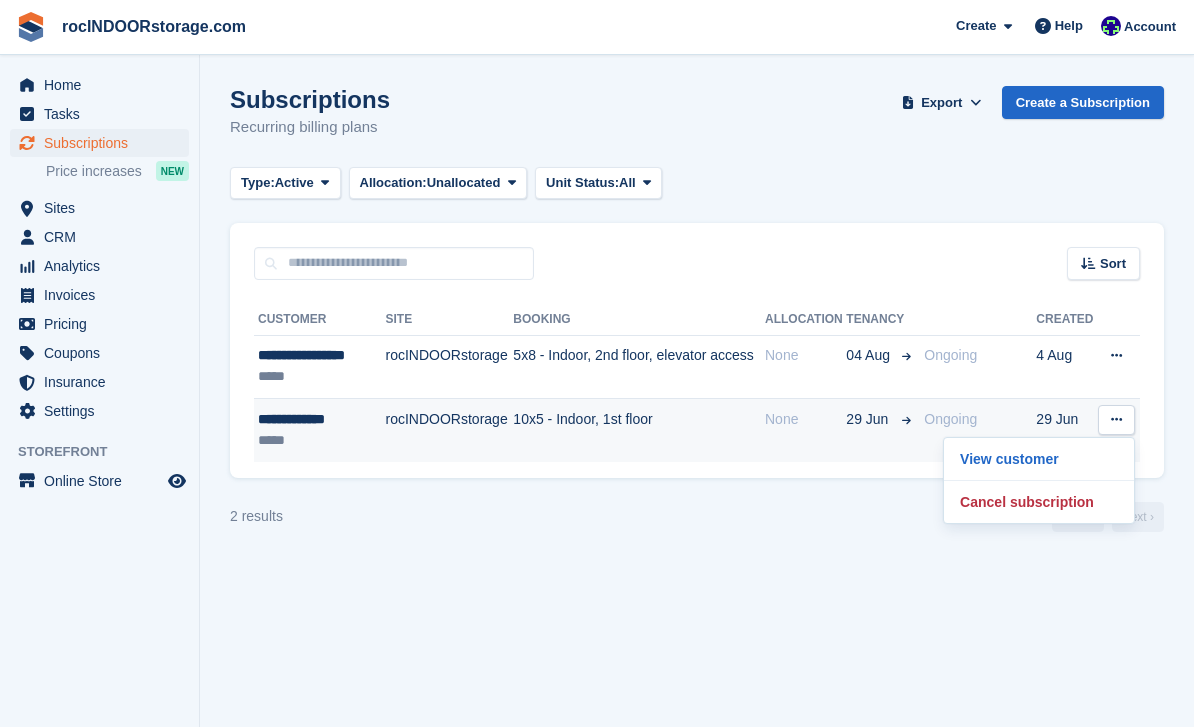 click on "None" at bounding box center (805, 419) 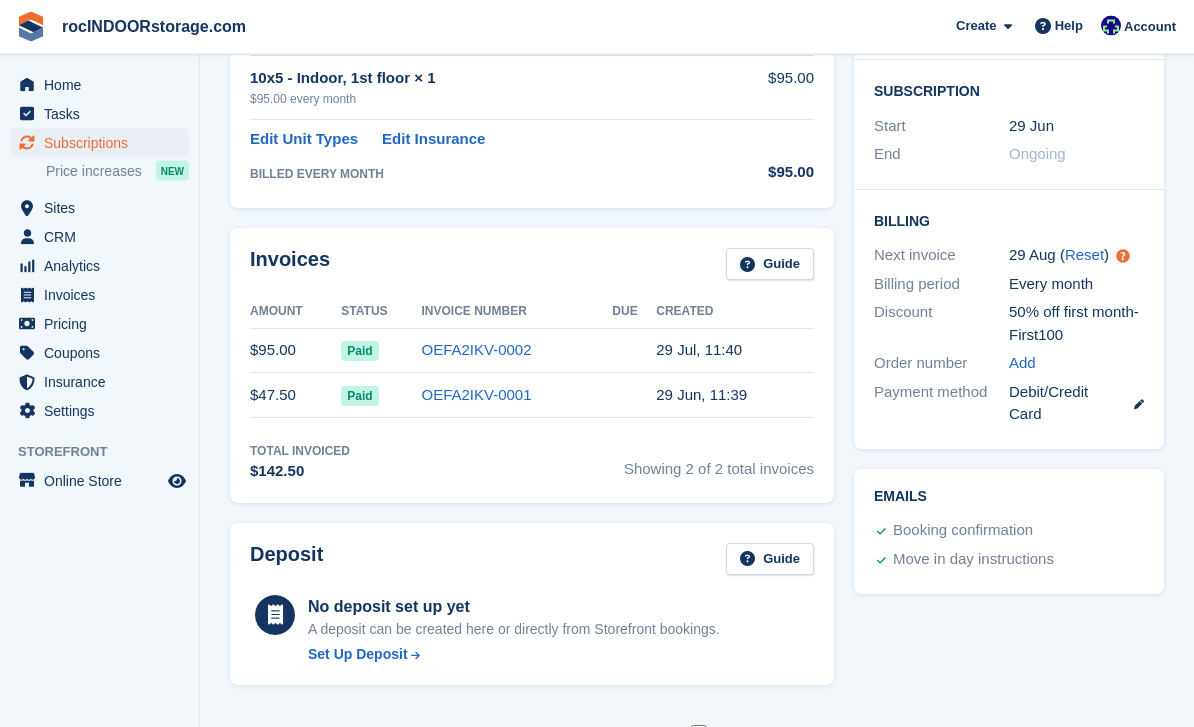 scroll, scrollTop: 362, scrollLeft: 0, axis: vertical 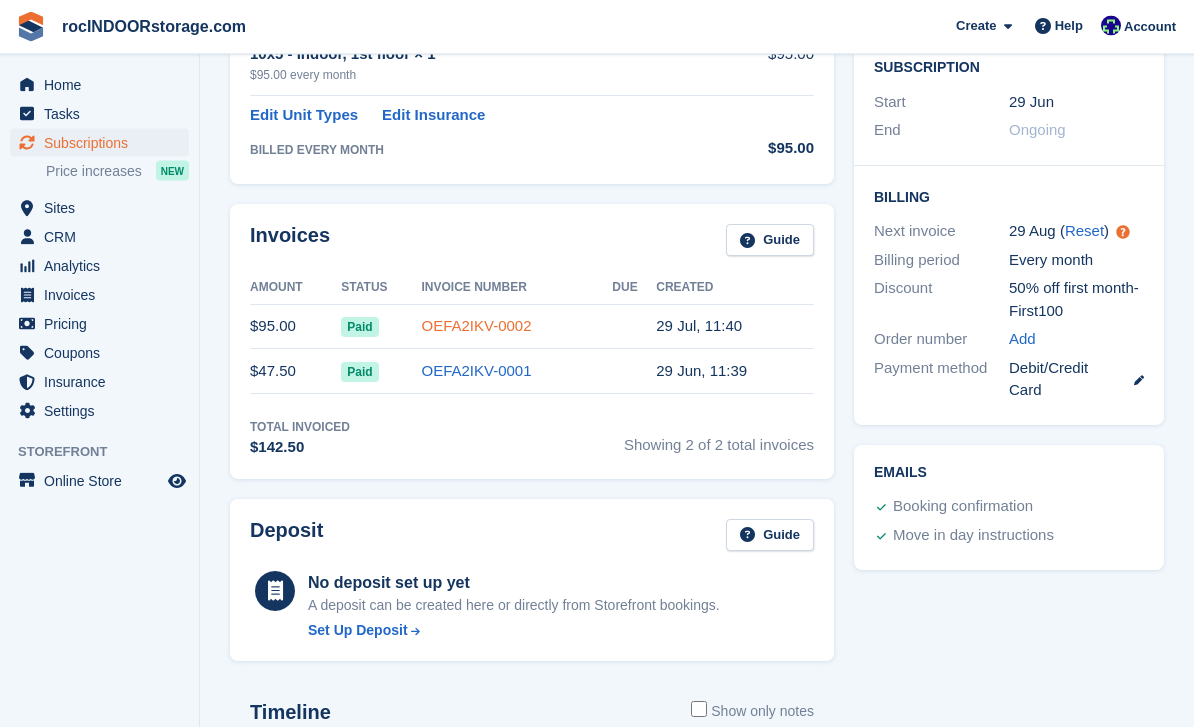 click on "OEFA2IKV-0002" at bounding box center (476, 326) 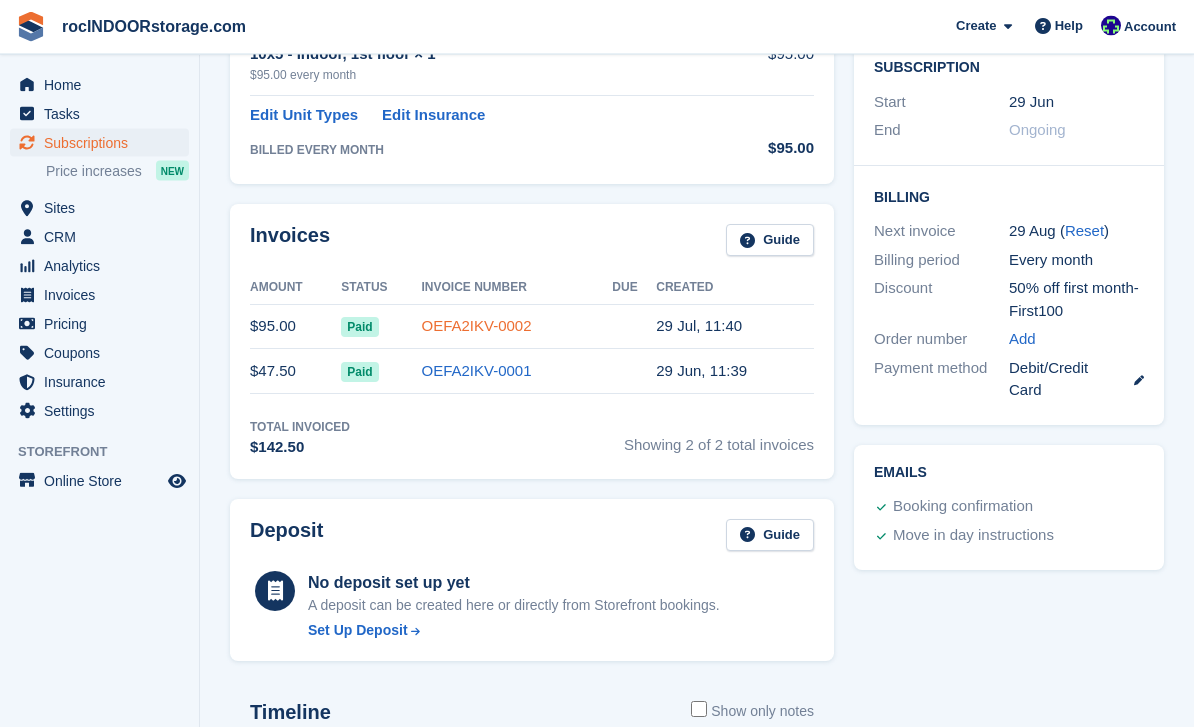 scroll, scrollTop: 363, scrollLeft: 0, axis: vertical 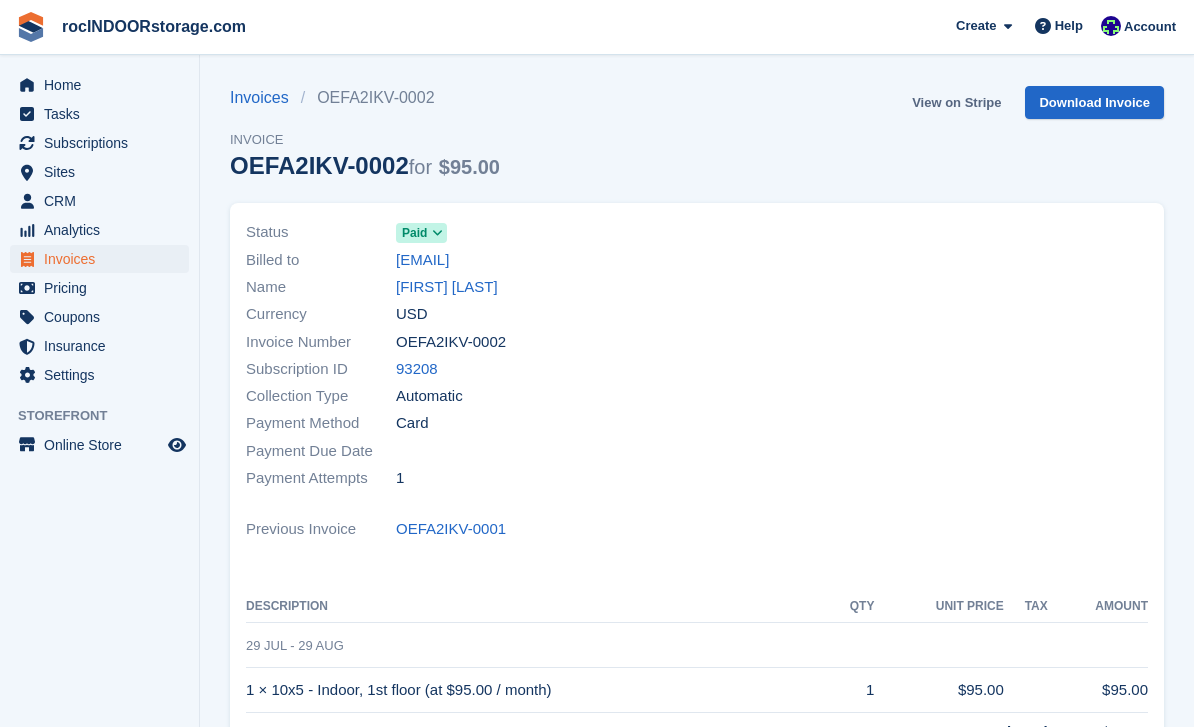 click on "View on Stripe" at bounding box center [956, 102] 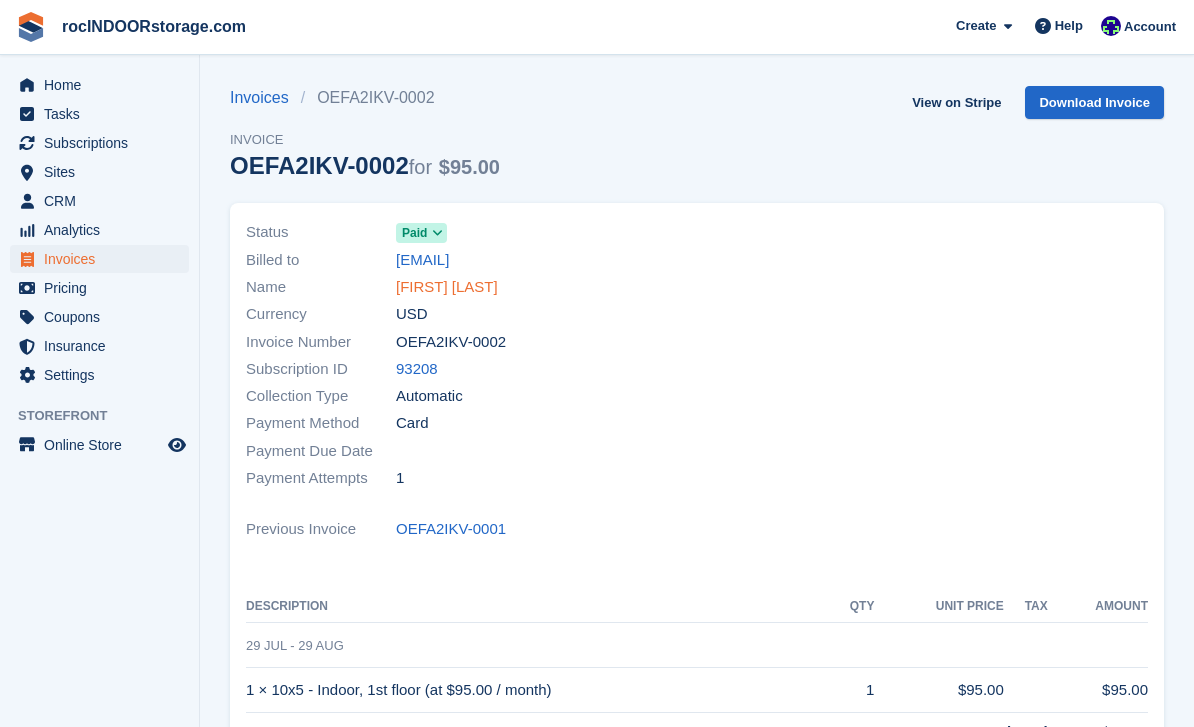 click on "[FIRST] [LAST]" at bounding box center [447, 287] 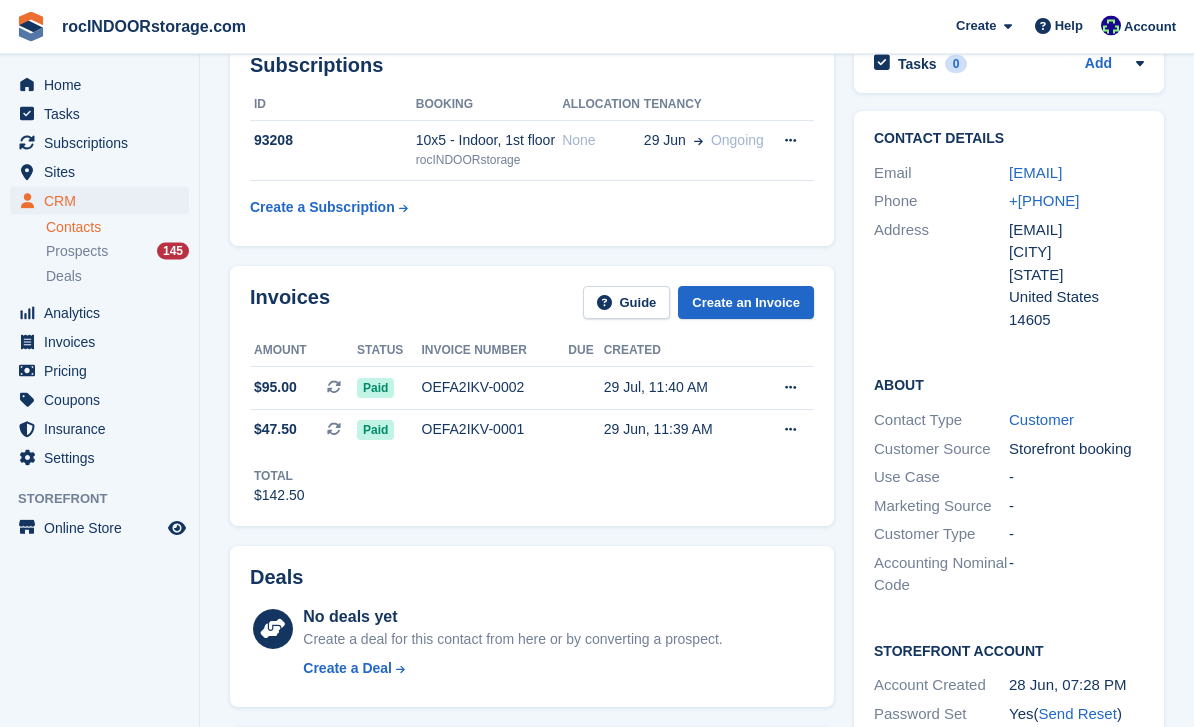 scroll, scrollTop: 0, scrollLeft: 0, axis: both 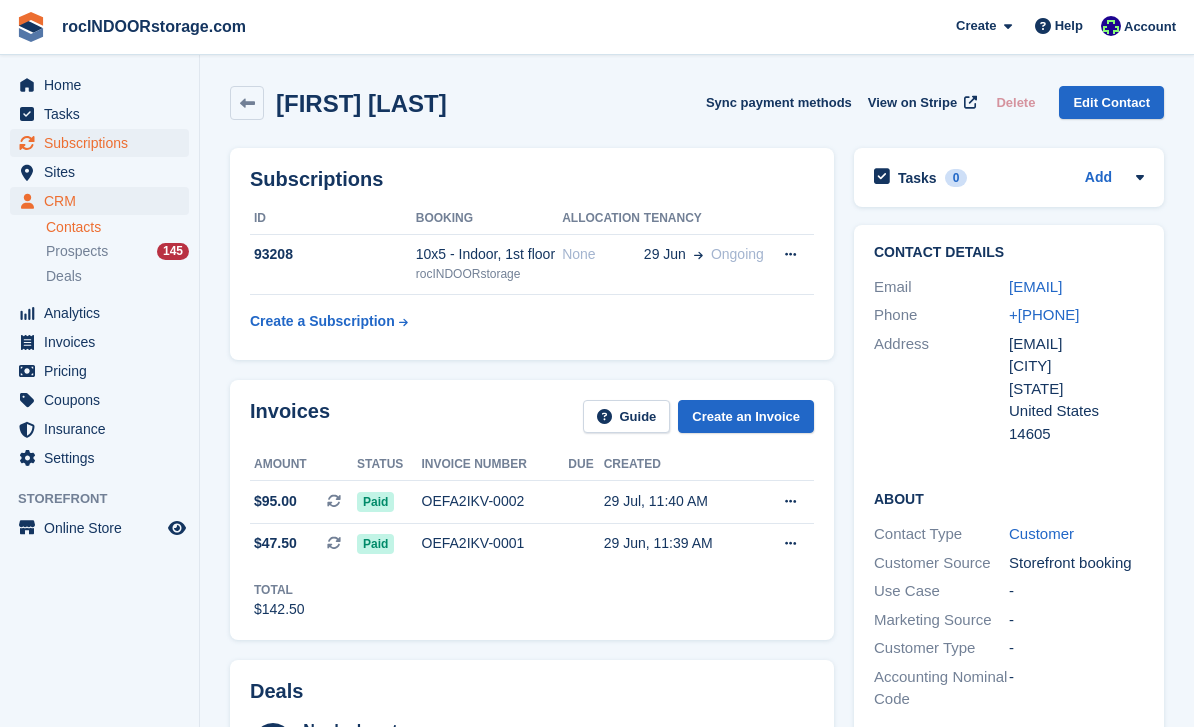 click on "Subscriptions" at bounding box center [104, 143] 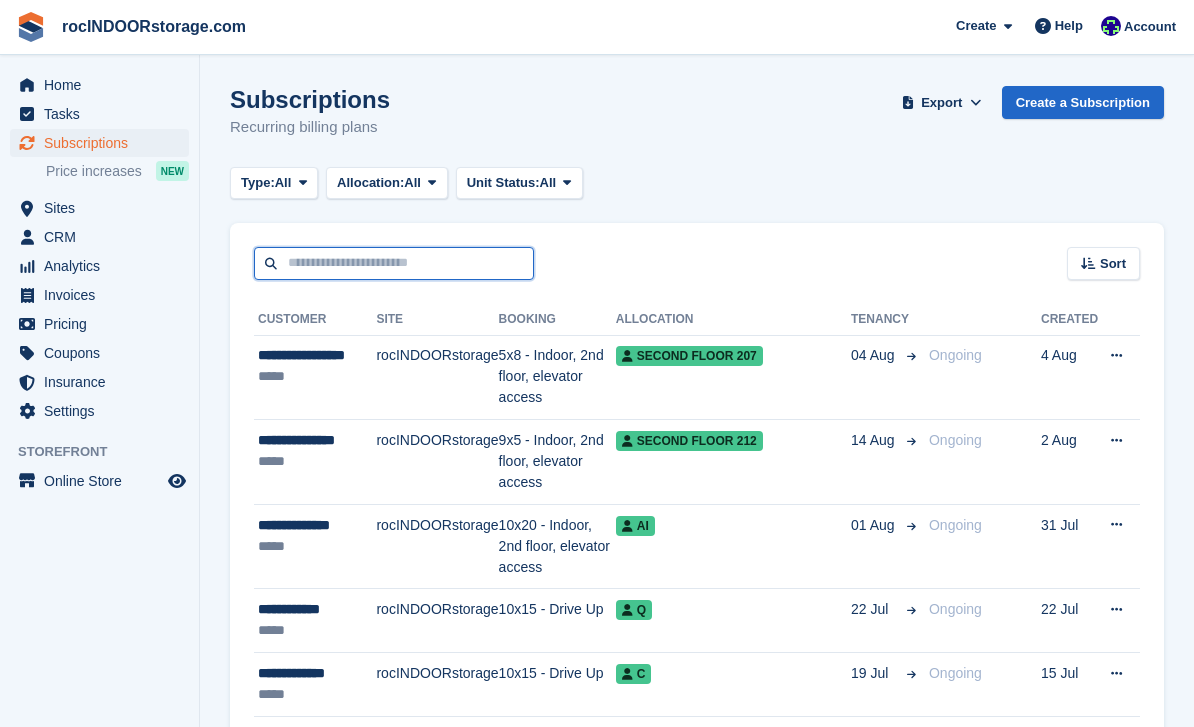 click at bounding box center (394, 263) 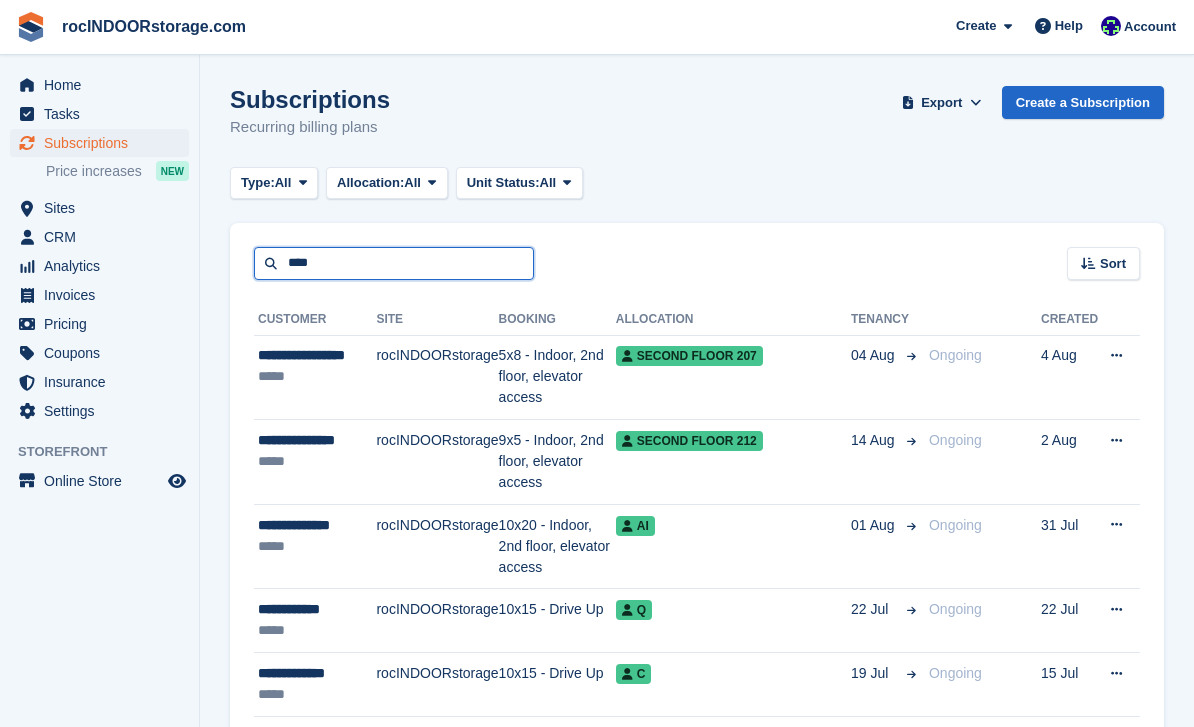 type on "****" 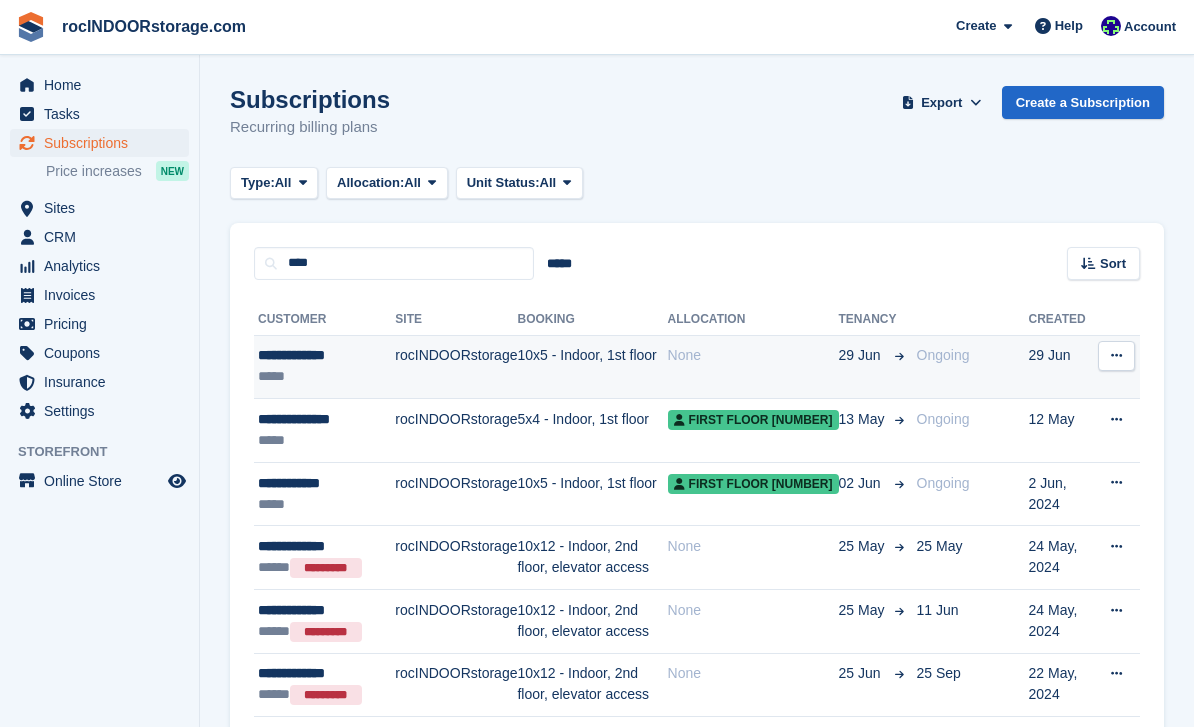 click at bounding box center (1116, 355) 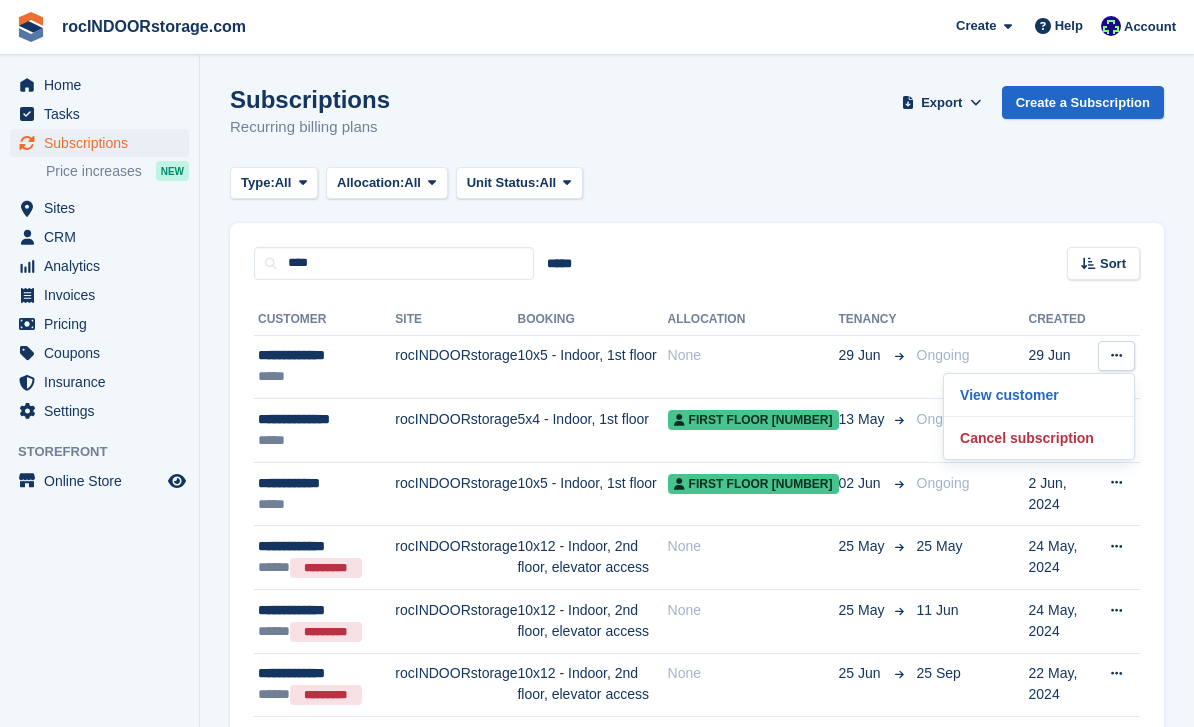 click on "Cancel subscription" at bounding box center [1039, 438] 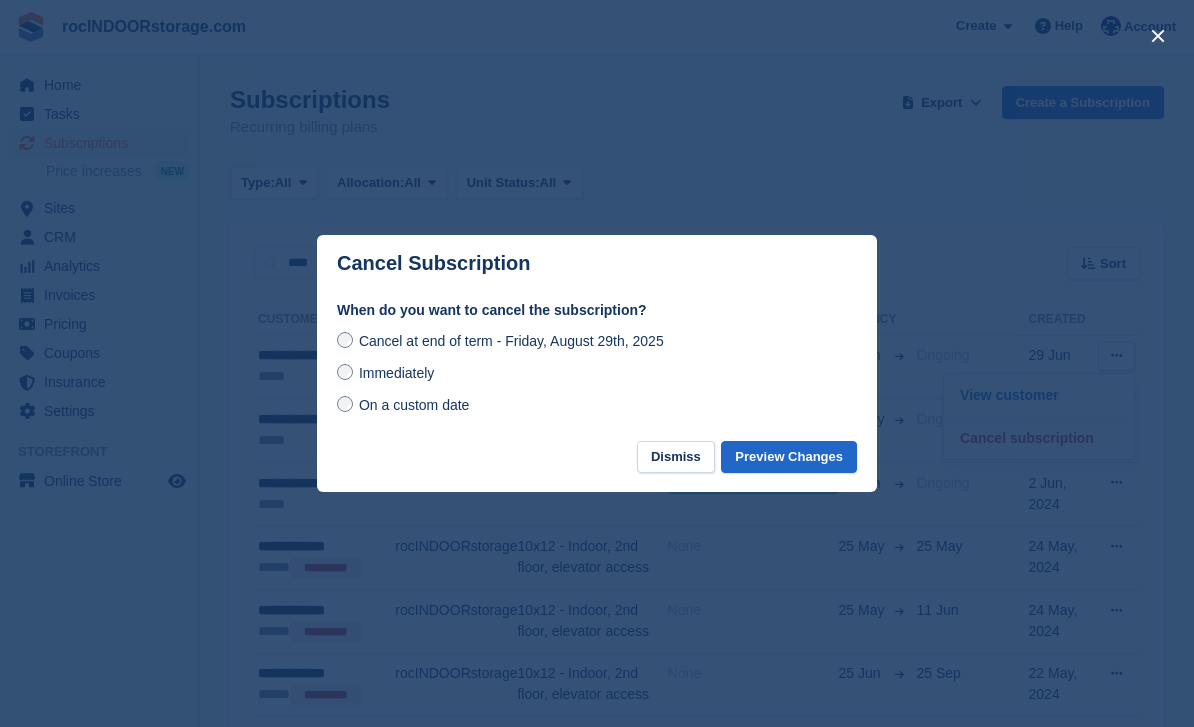click on "Immediately" at bounding box center [396, 373] 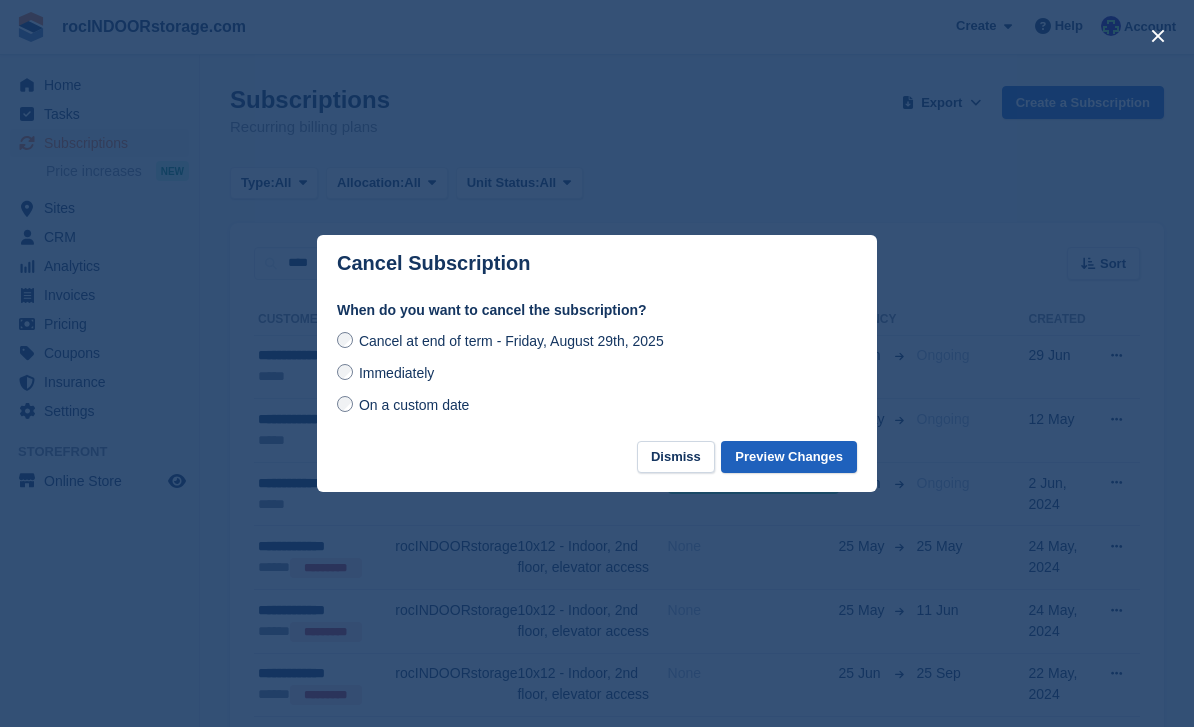 click on "Preview Changes" at bounding box center [789, 457] 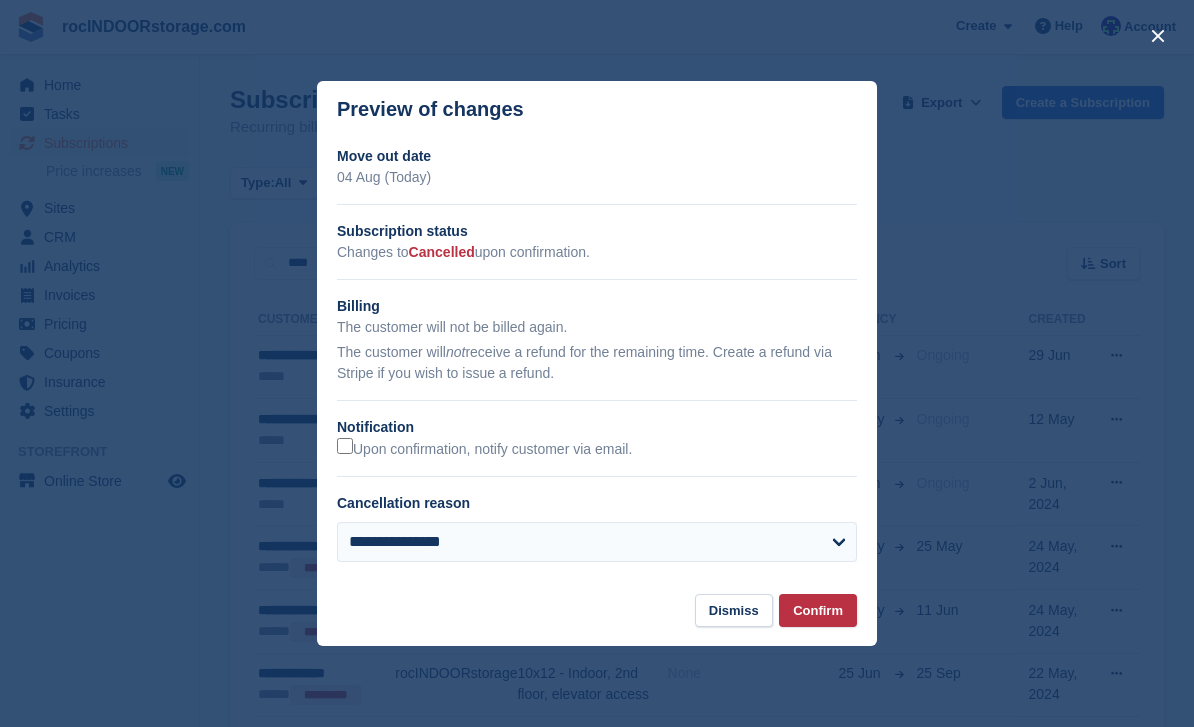 click on "**********" at bounding box center [597, 362] 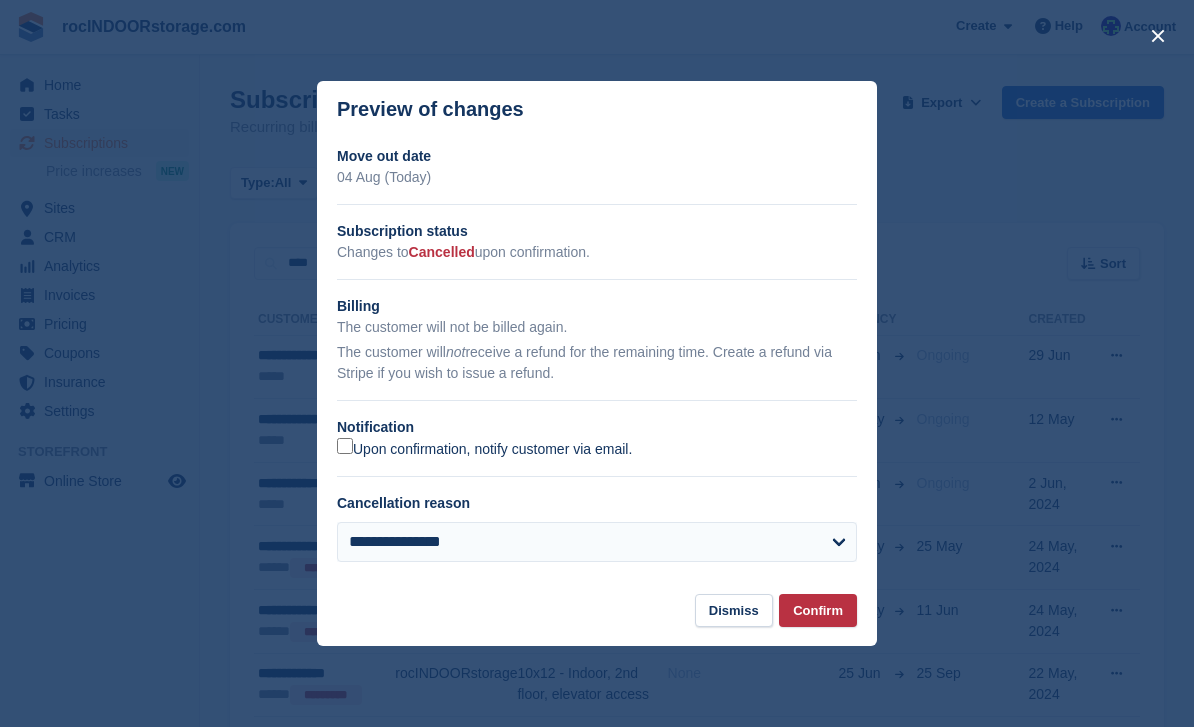click on "Upon confirmation, notify customer via email." at bounding box center (484, 448) 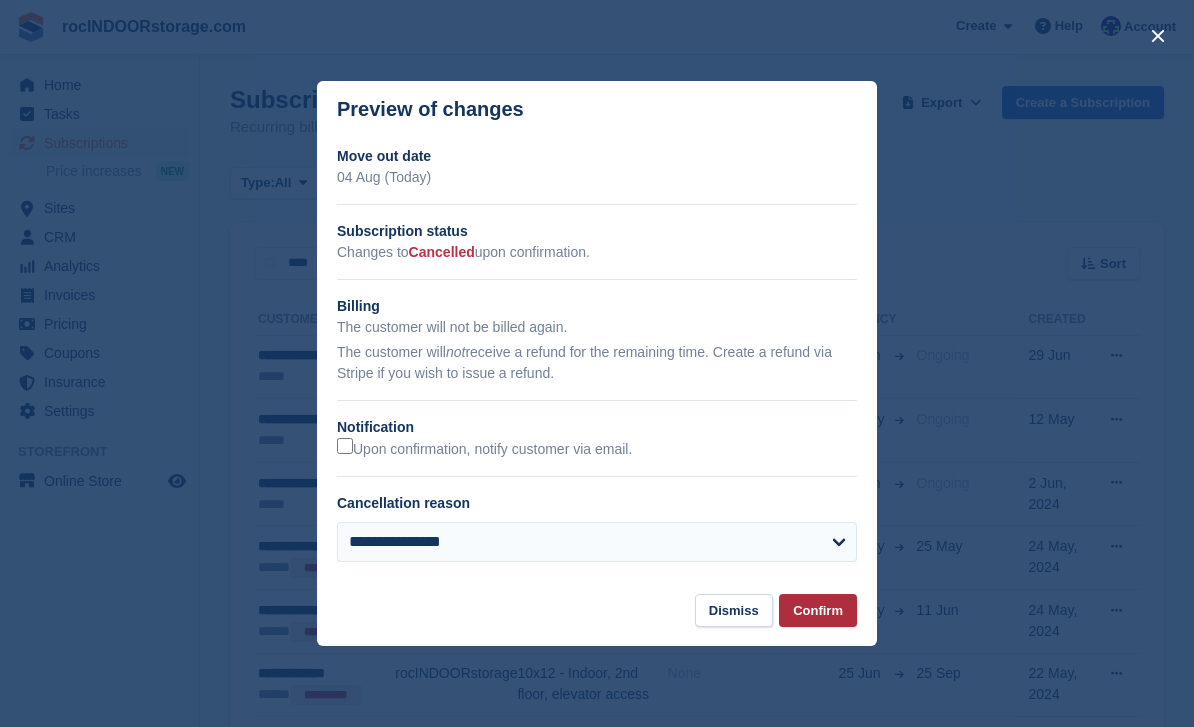 click on "Confirm" at bounding box center [818, 610] 